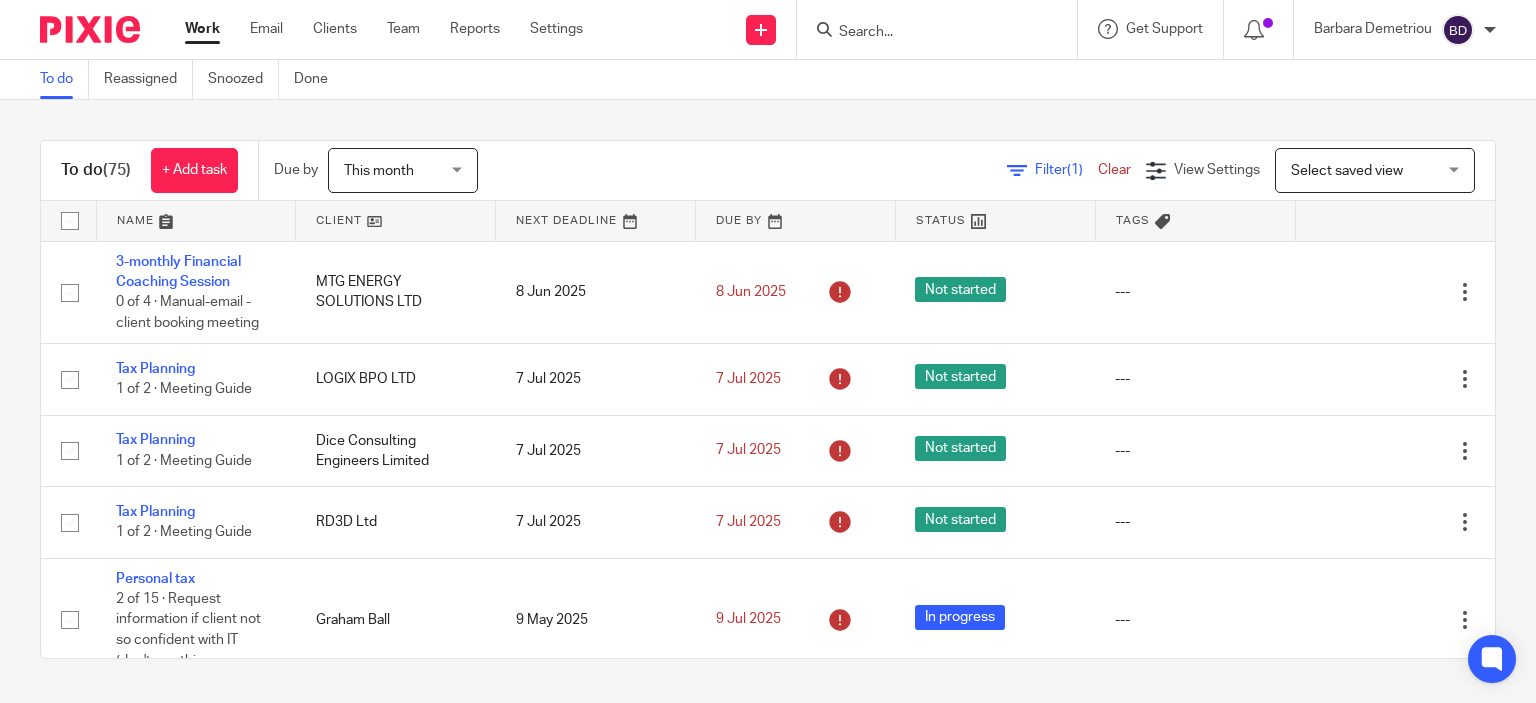 scroll, scrollTop: 0, scrollLeft: 0, axis: both 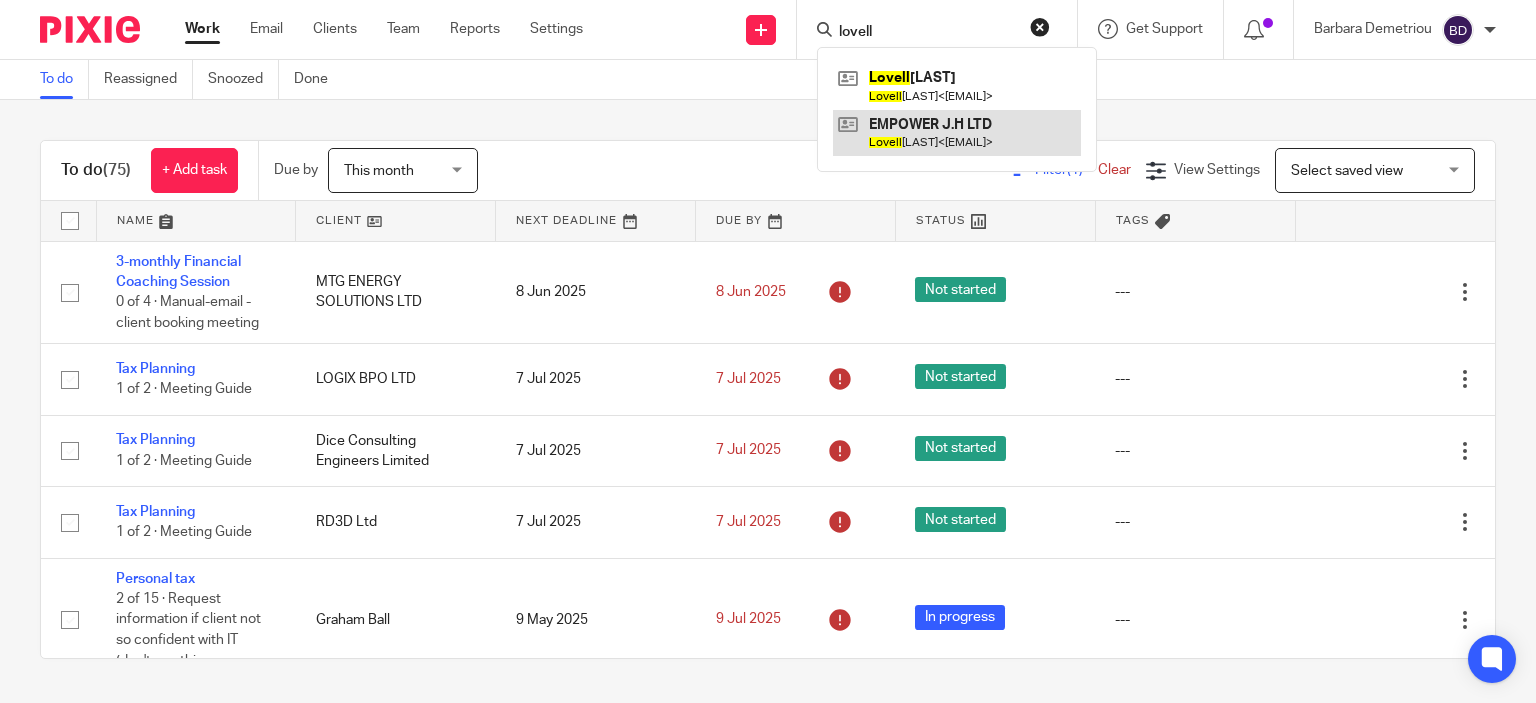 type on "lovell" 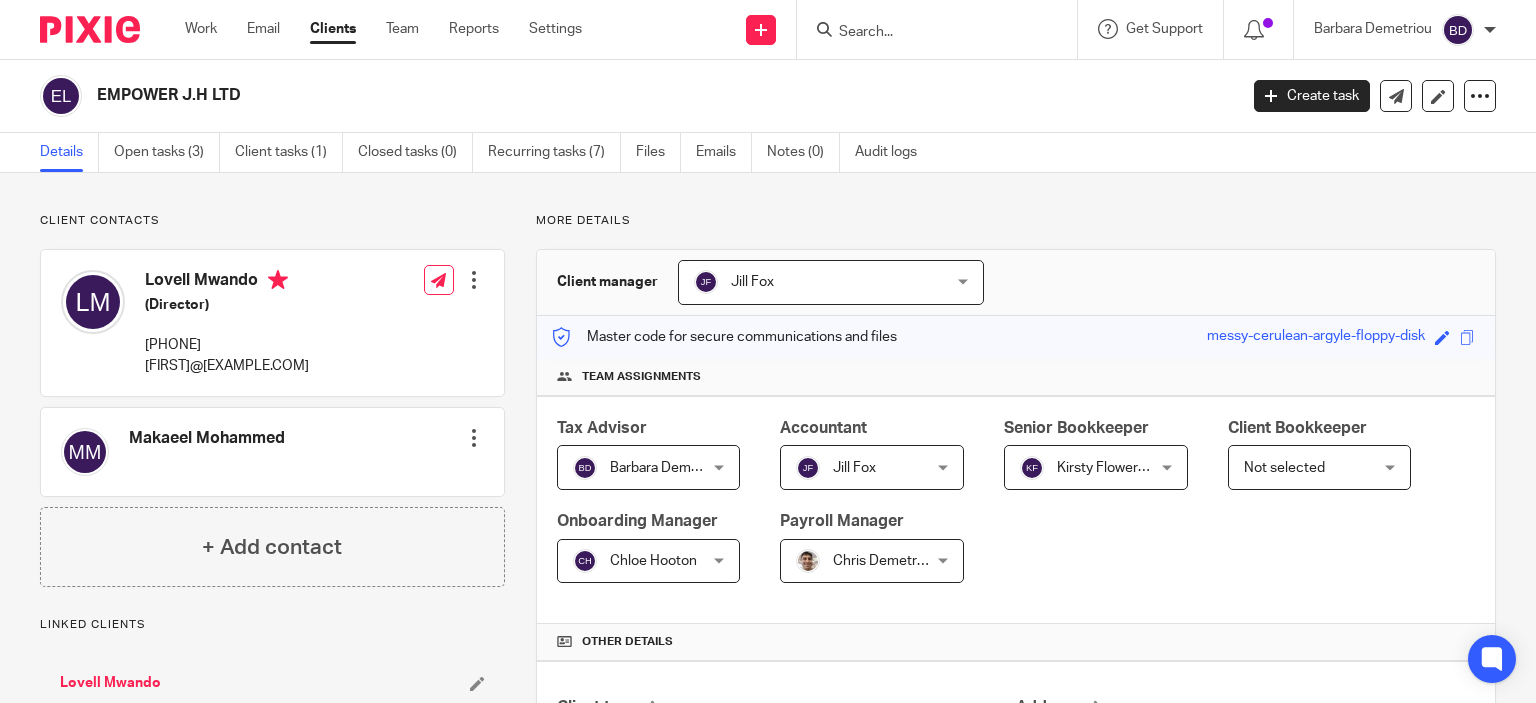 scroll, scrollTop: 0, scrollLeft: 0, axis: both 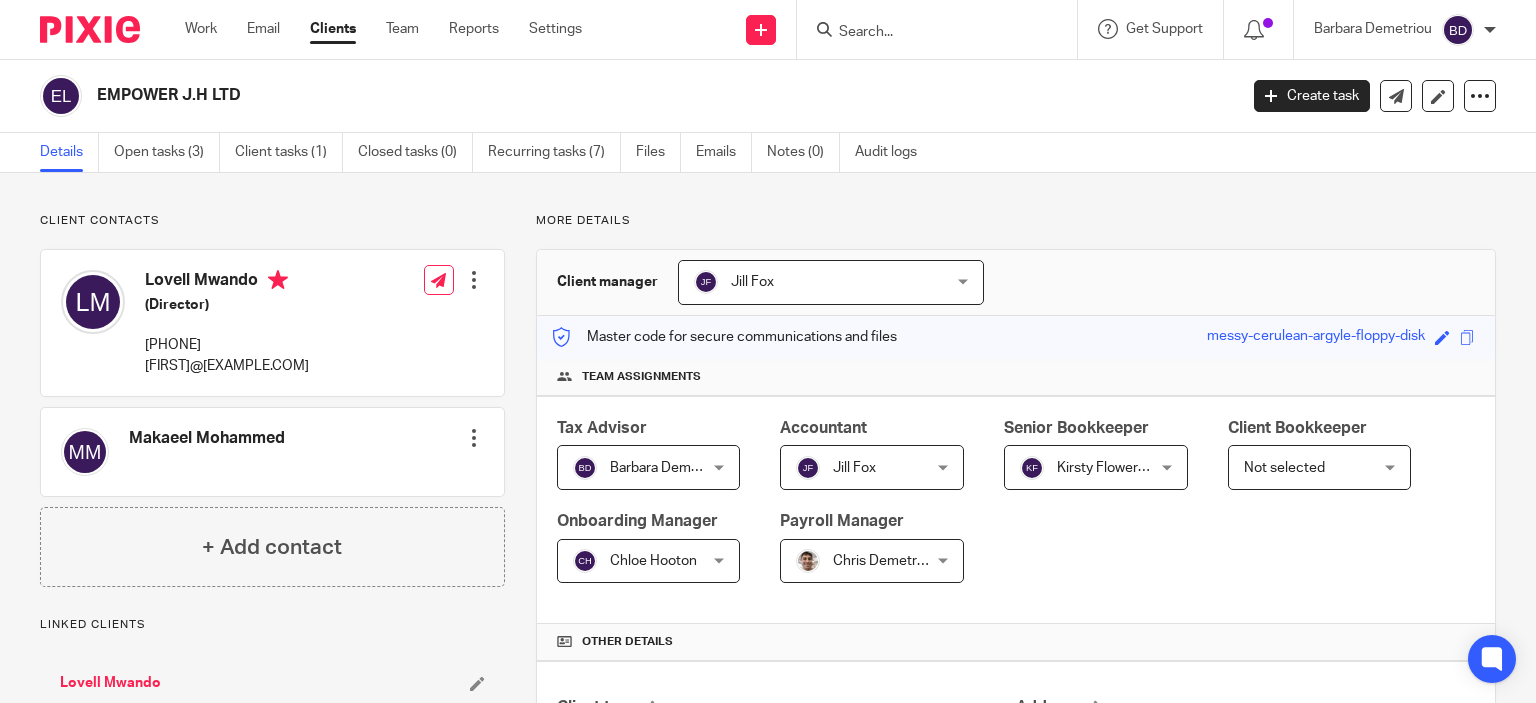 click at bounding box center (927, 33) 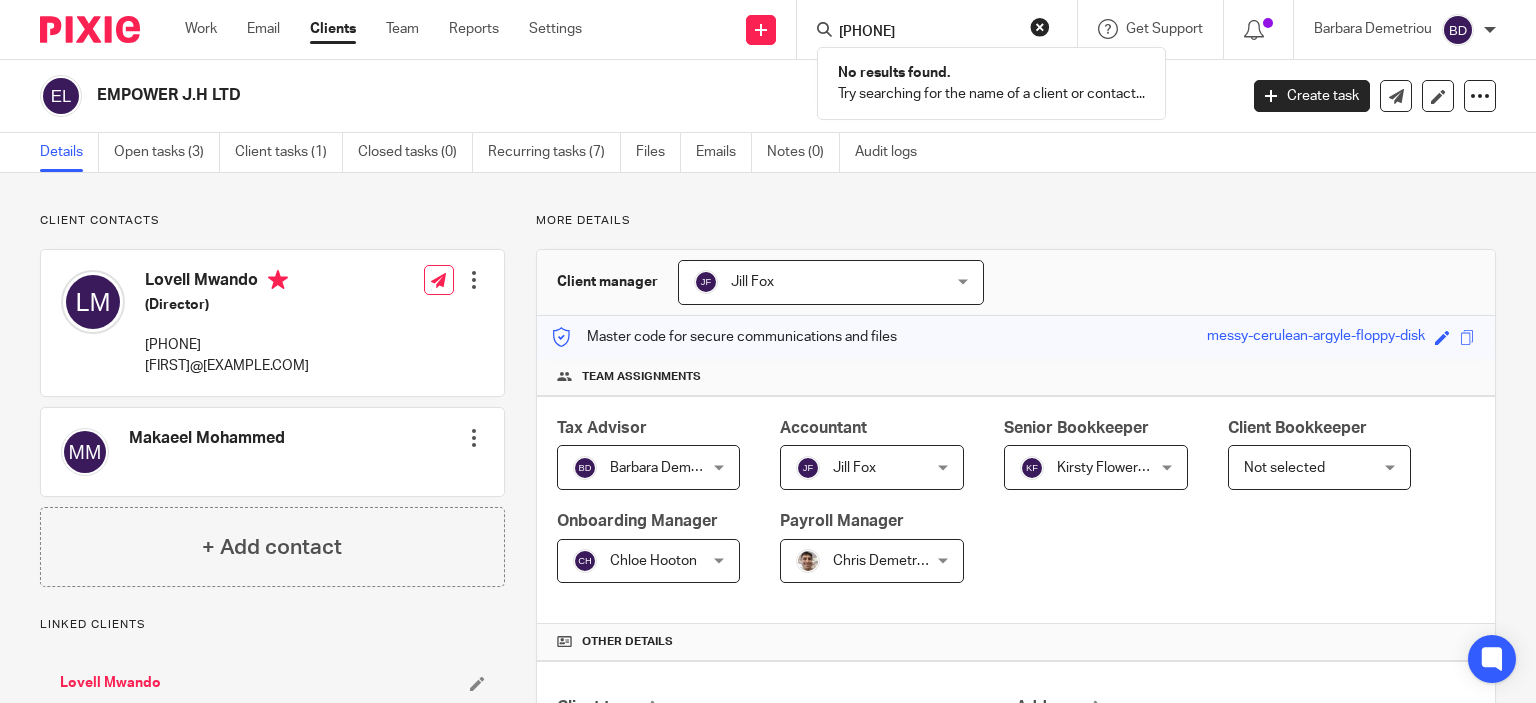 type on "07949147544" 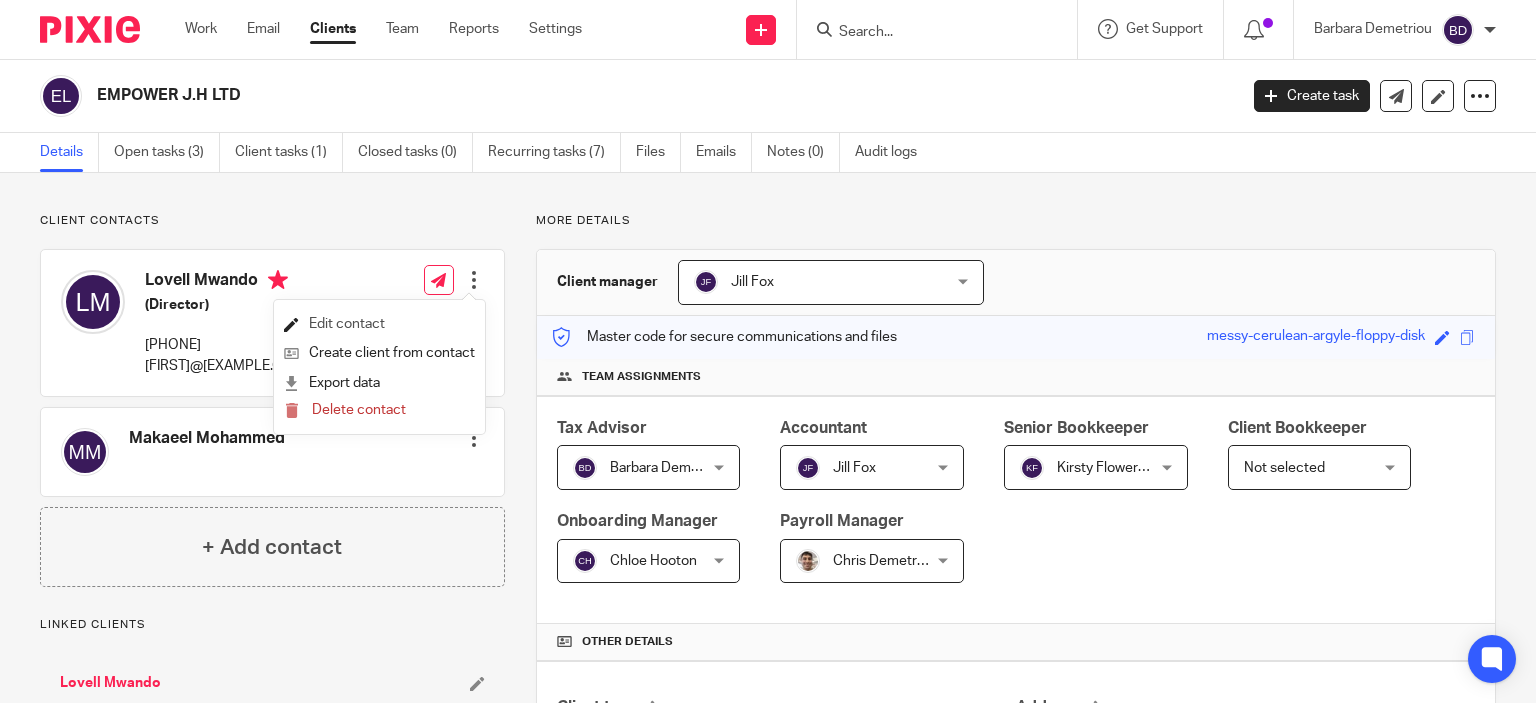 click on "Edit contact" at bounding box center (379, 324) 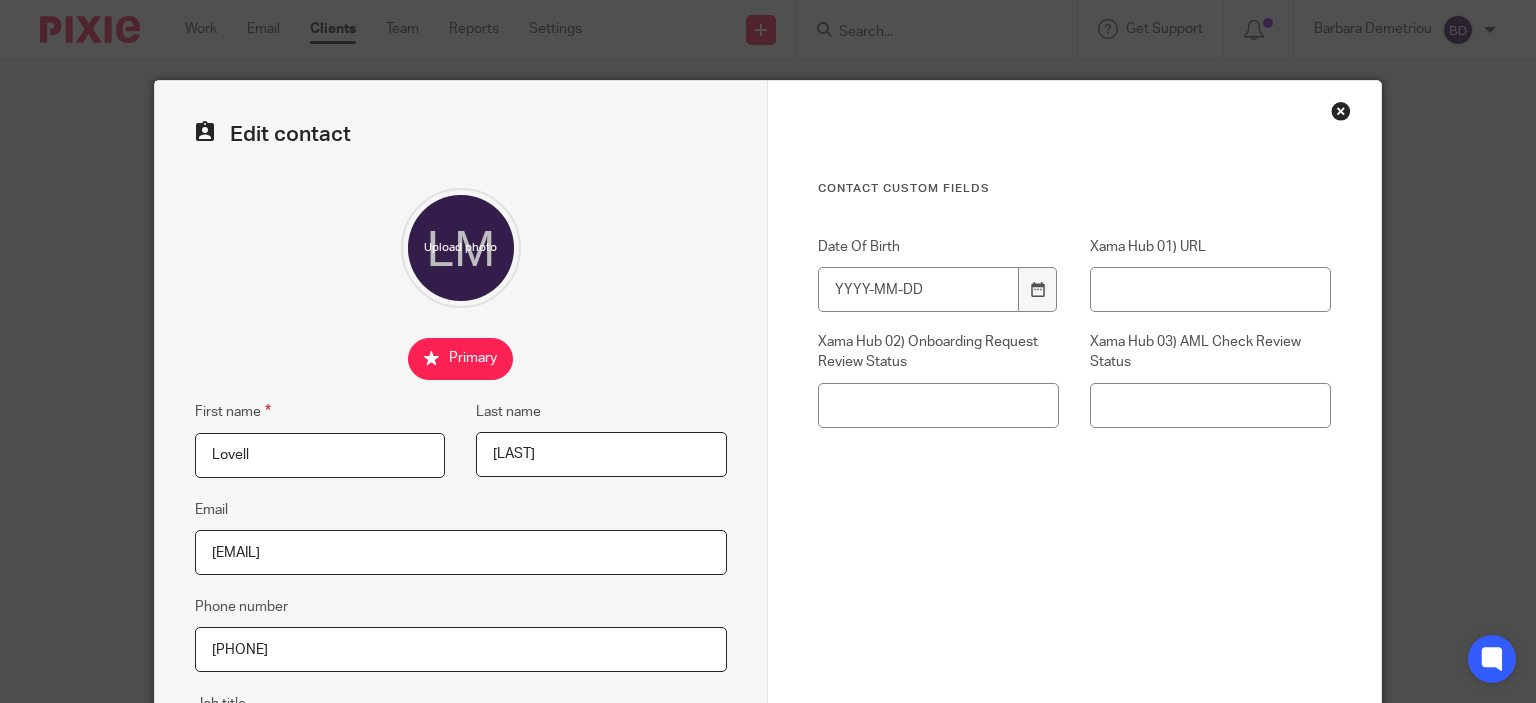scroll, scrollTop: 0, scrollLeft: 0, axis: both 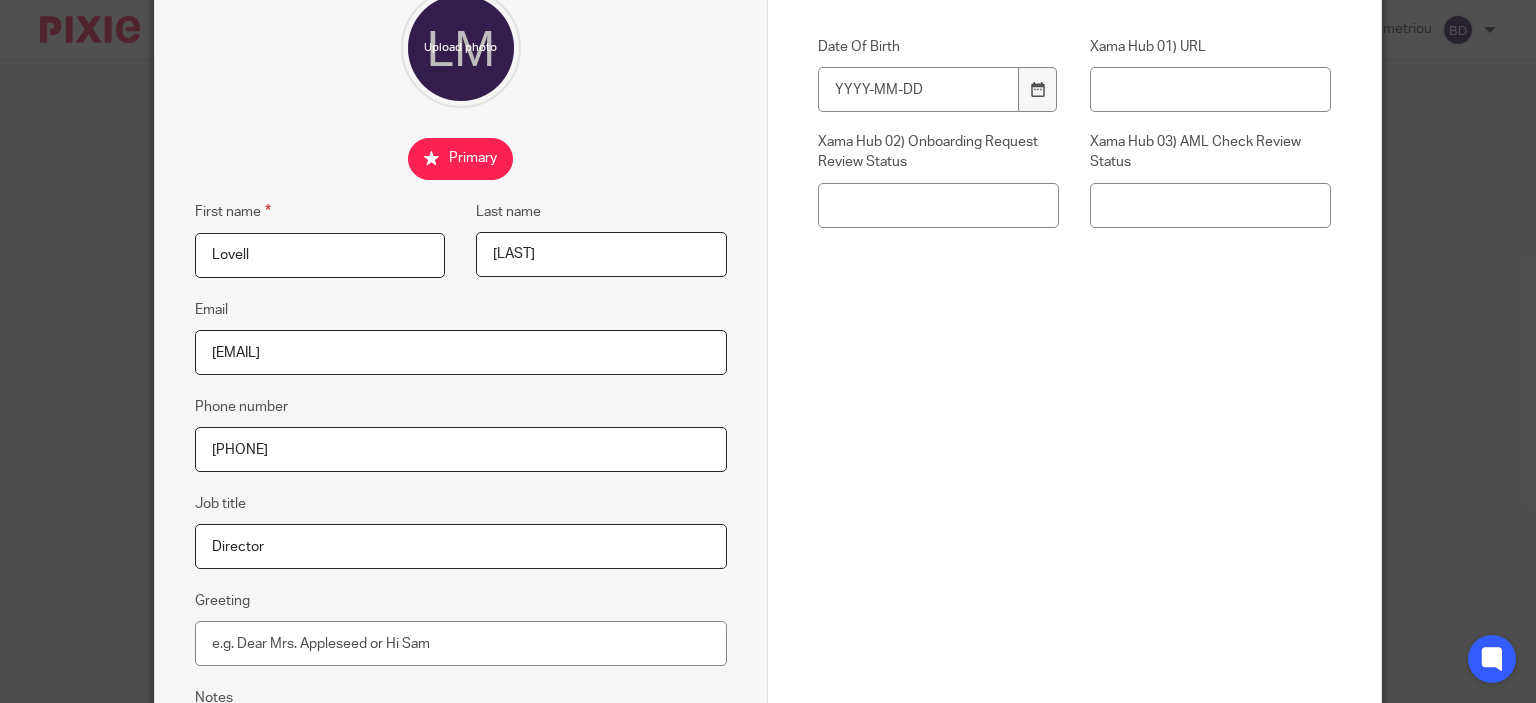 click on "[PHONE]" at bounding box center [461, 449] 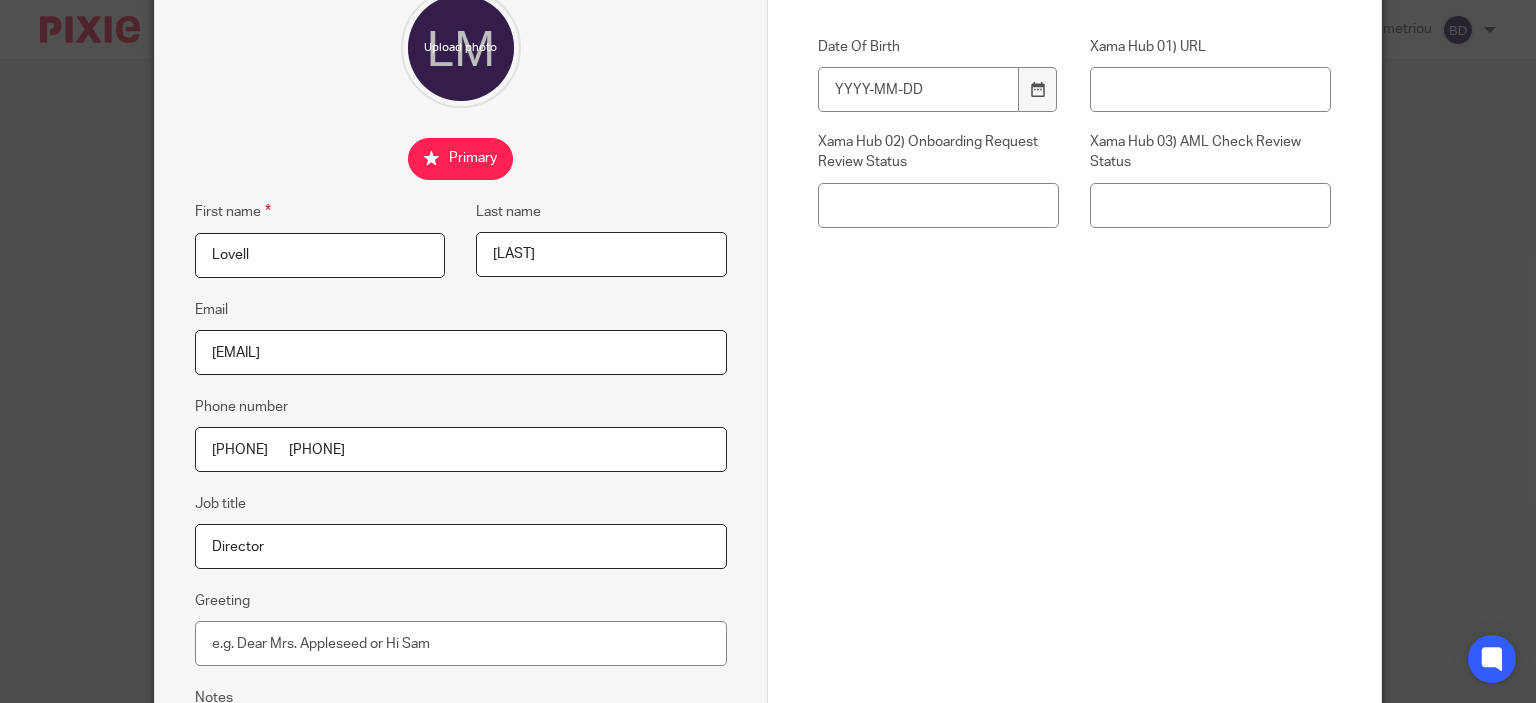 type on "[PHONE]       [PHONE]" 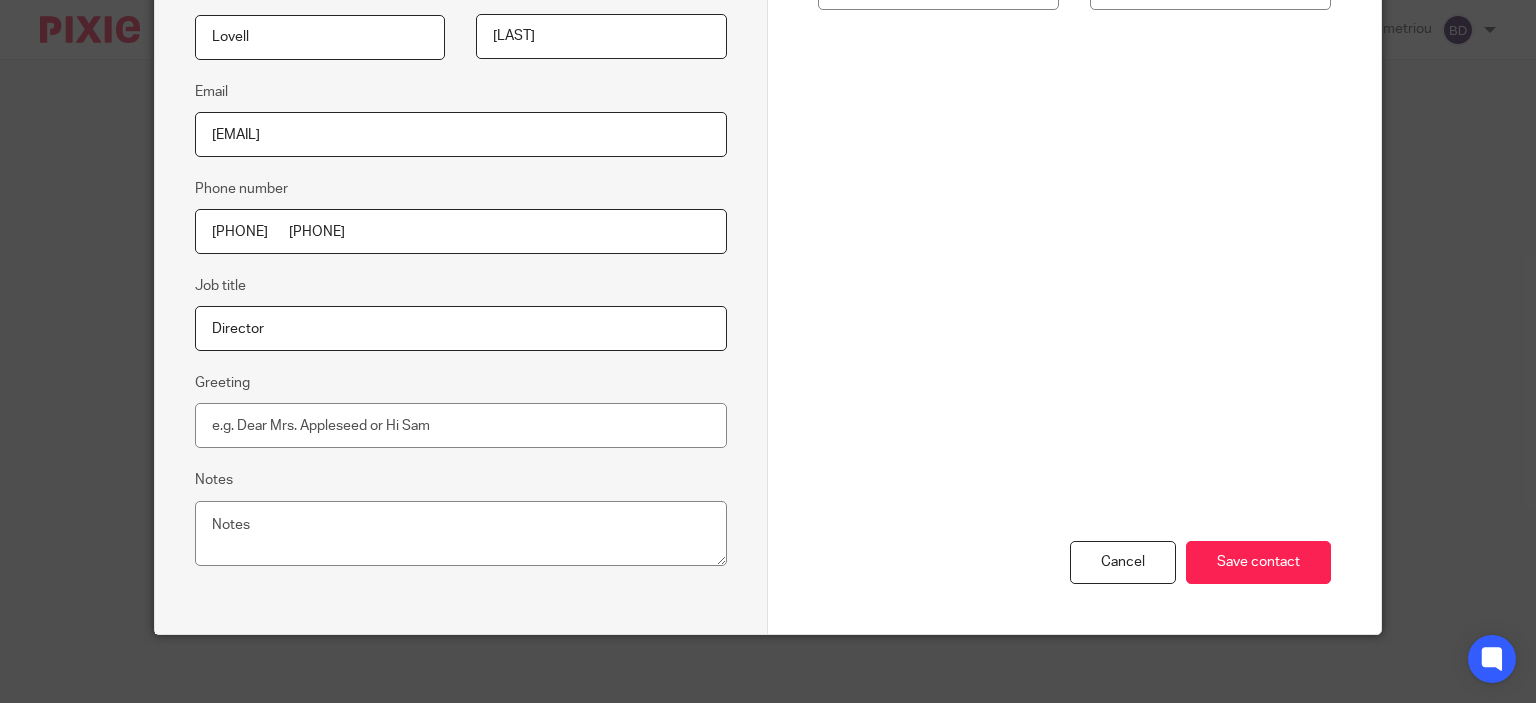 scroll, scrollTop: 427, scrollLeft: 0, axis: vertical 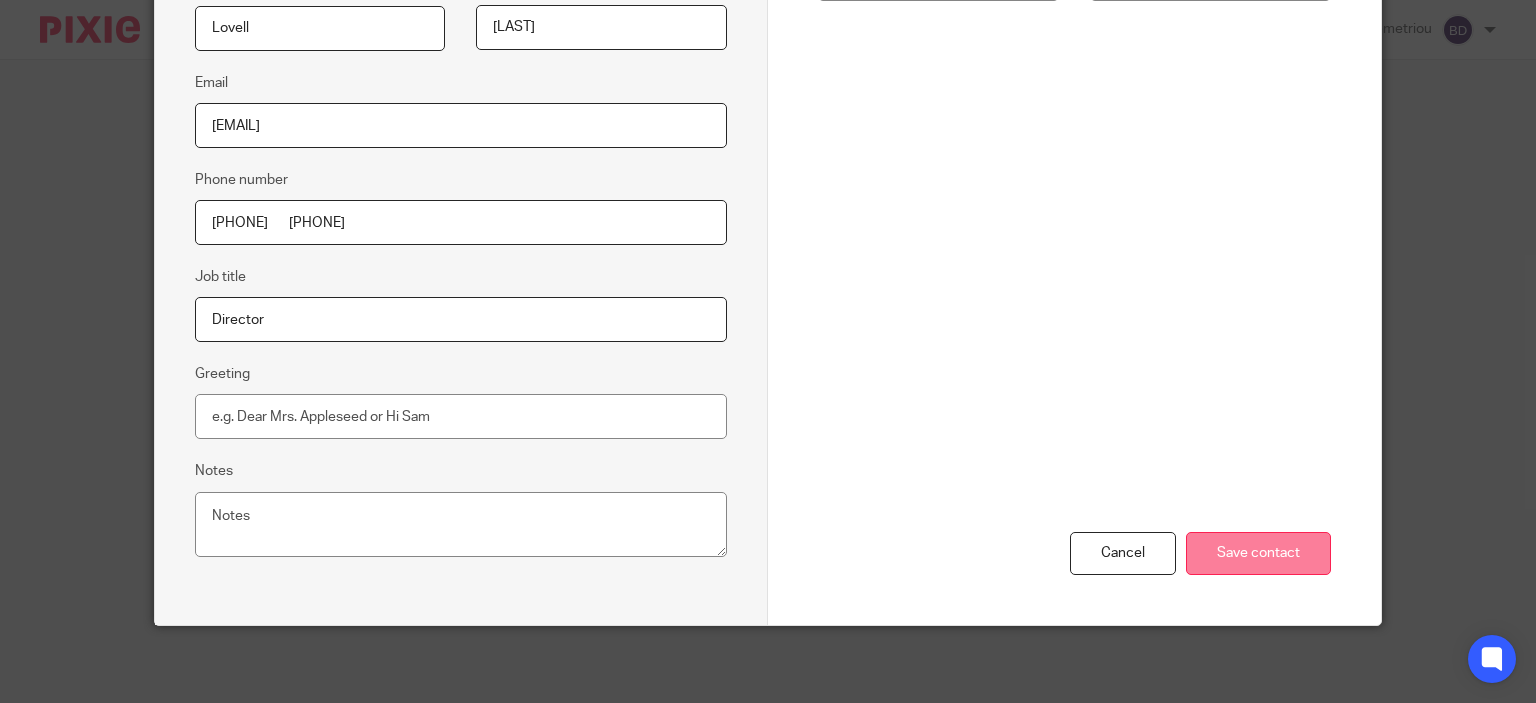 click on "Save contact" at bounding box center (1258, 553) 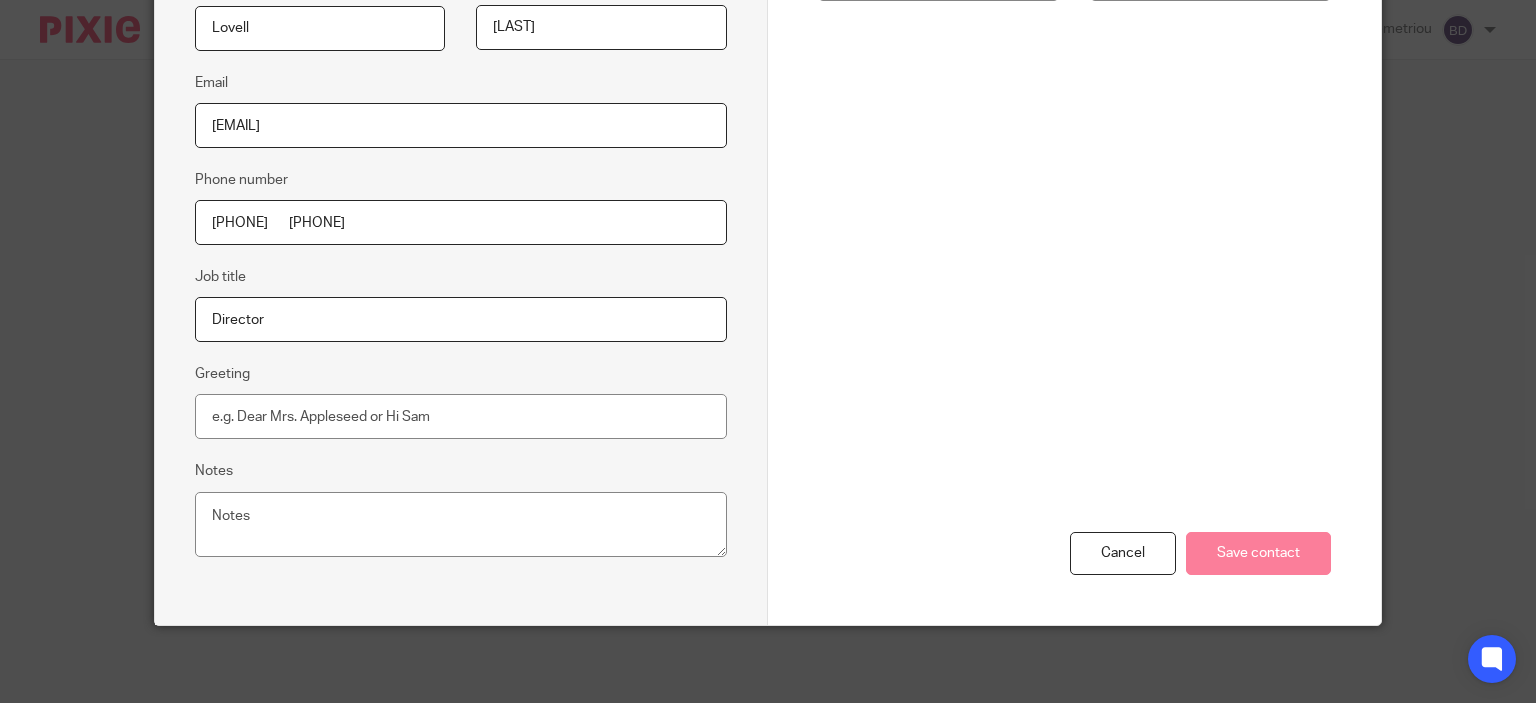 scroll, scrollTop: 0, scrollLeft: 0, axis: both 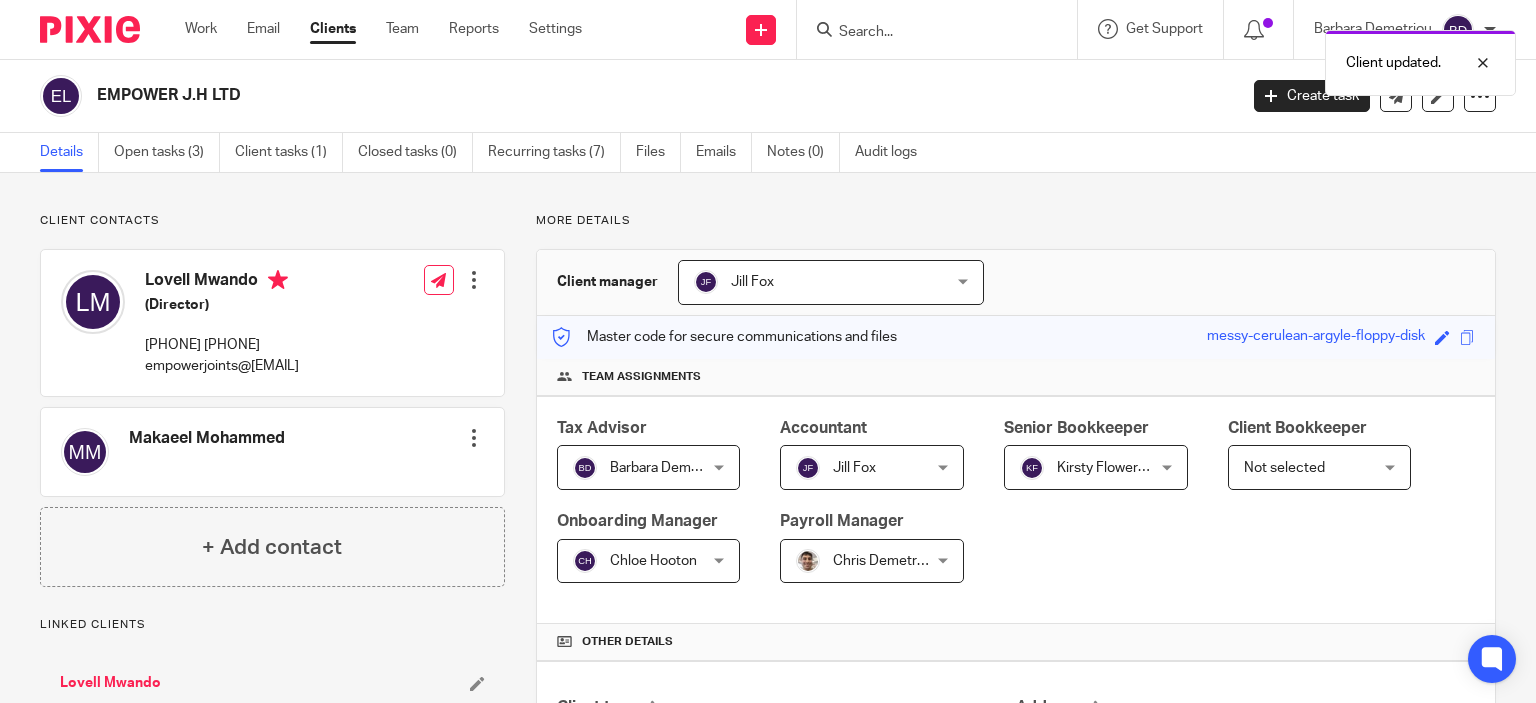 click at bounding box center [474, 280] 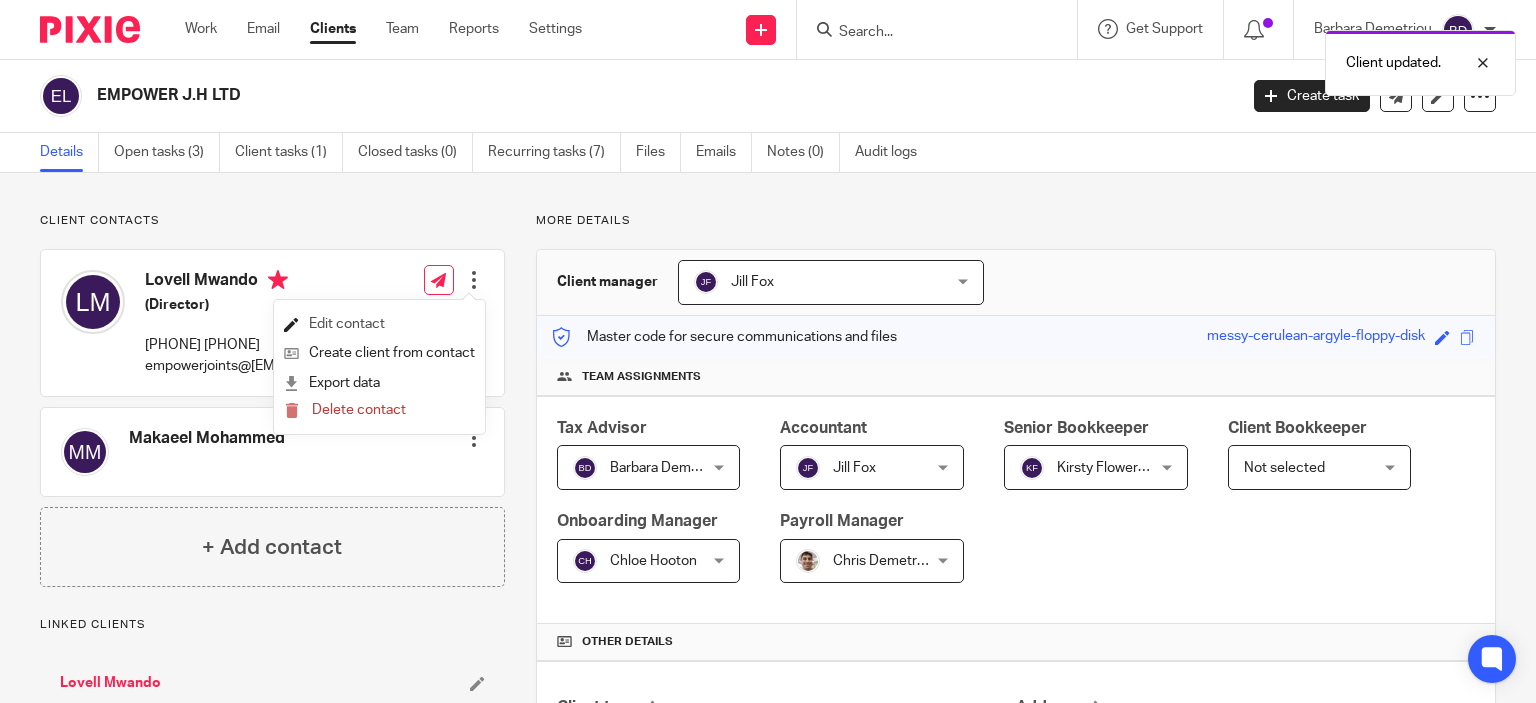 click on "Edit contact" at bounding box center (379, 324) 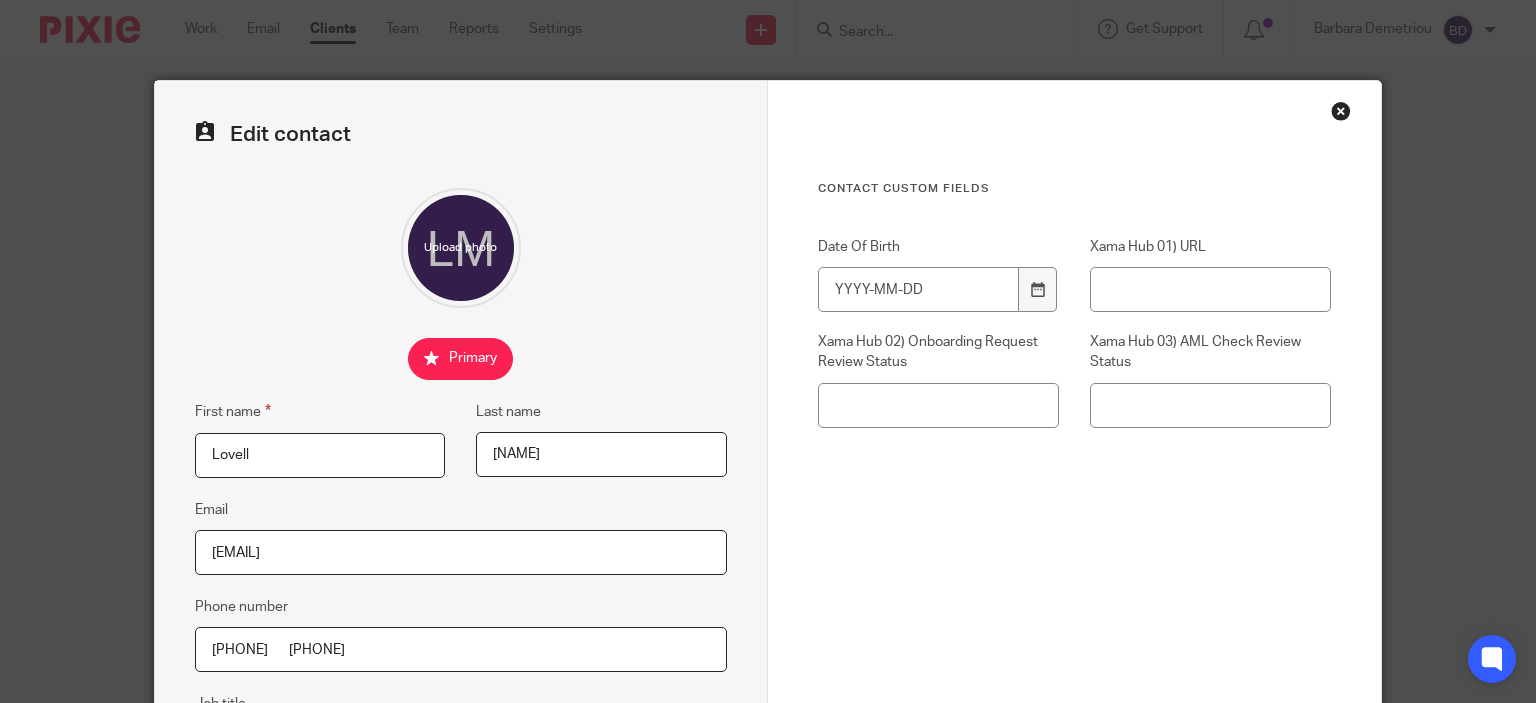 scroll, scrollTop: 0, scrollLeft: 0, axis: both 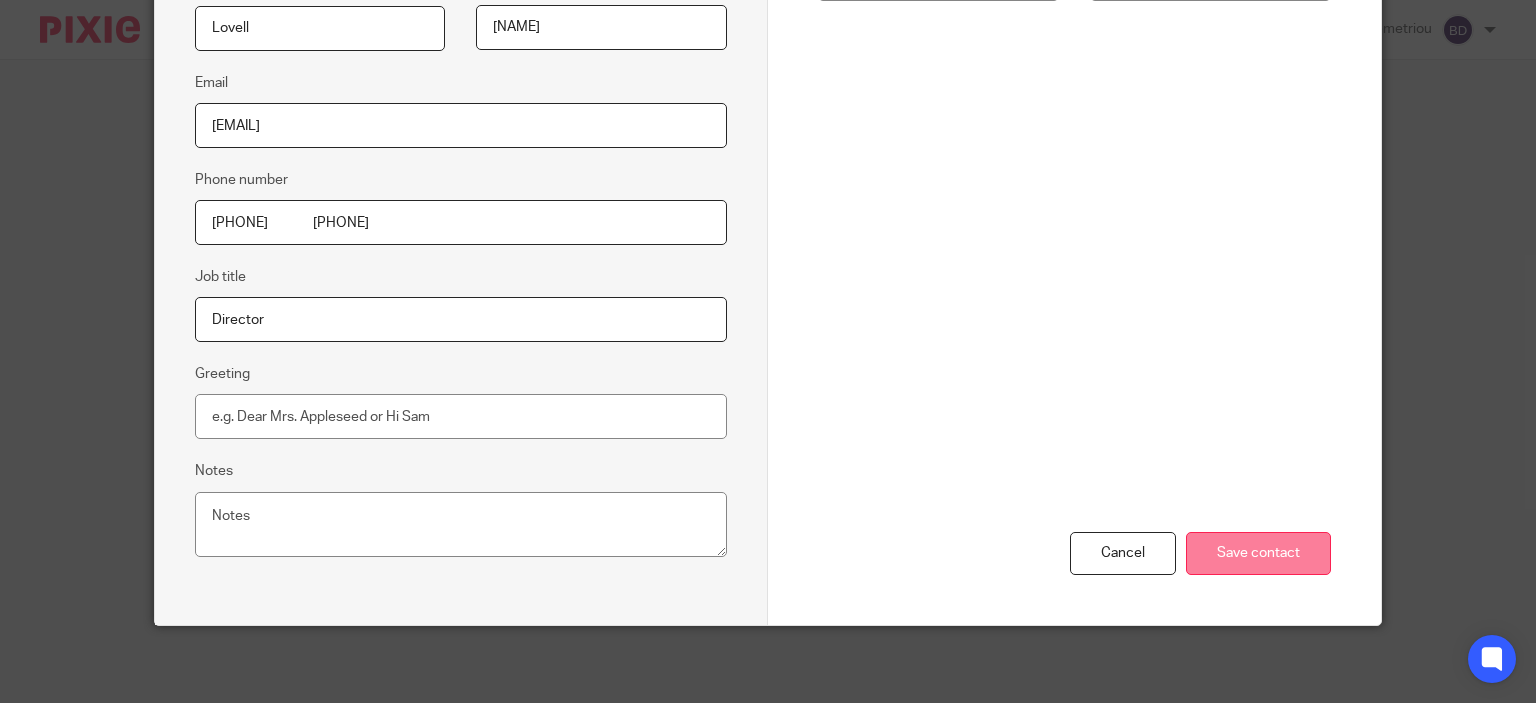 type on "[PHONE]               [PHONE]" 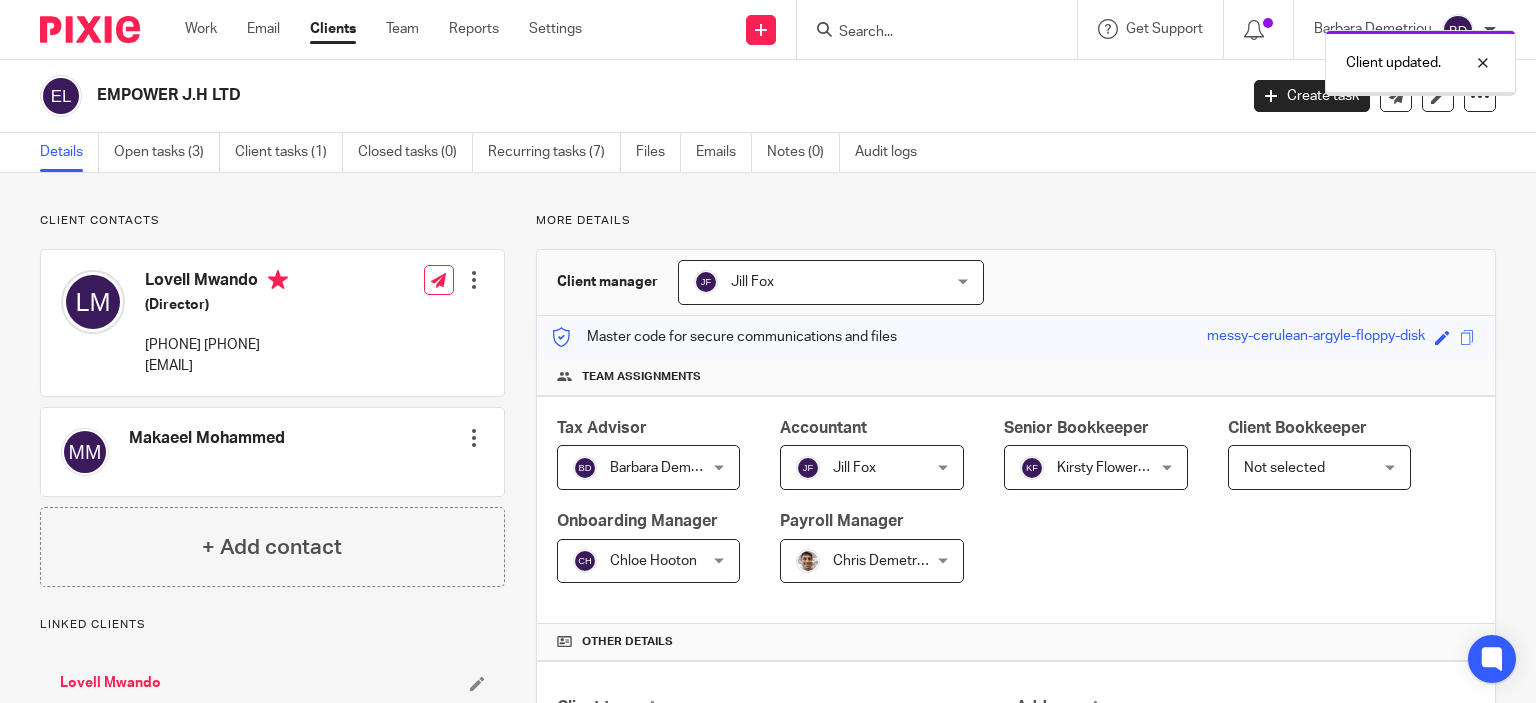 scroll, scrollTop: 0, scrollLeft: 0, axis: both 